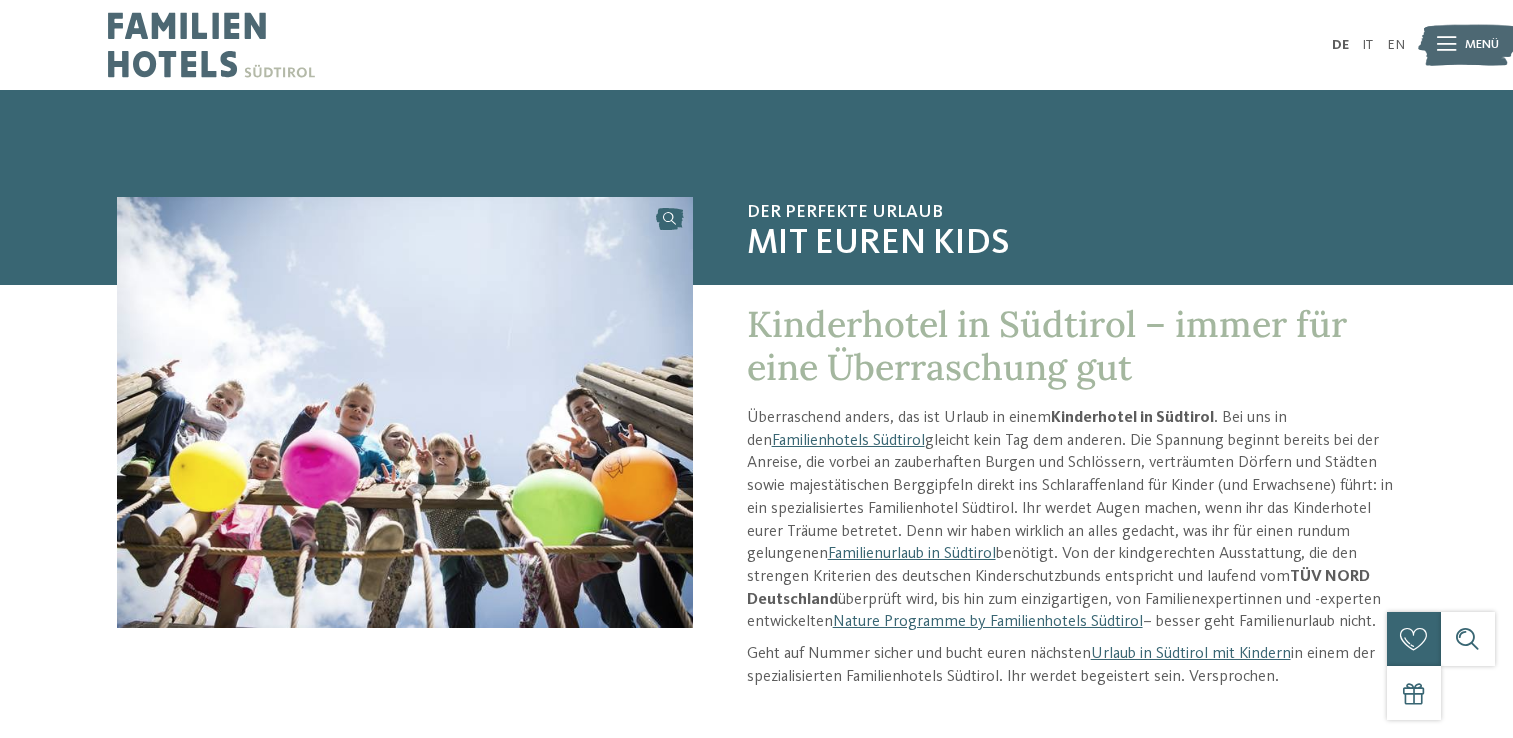 scroll, scrollTop: 0, scrollLeft: 0, axis: both 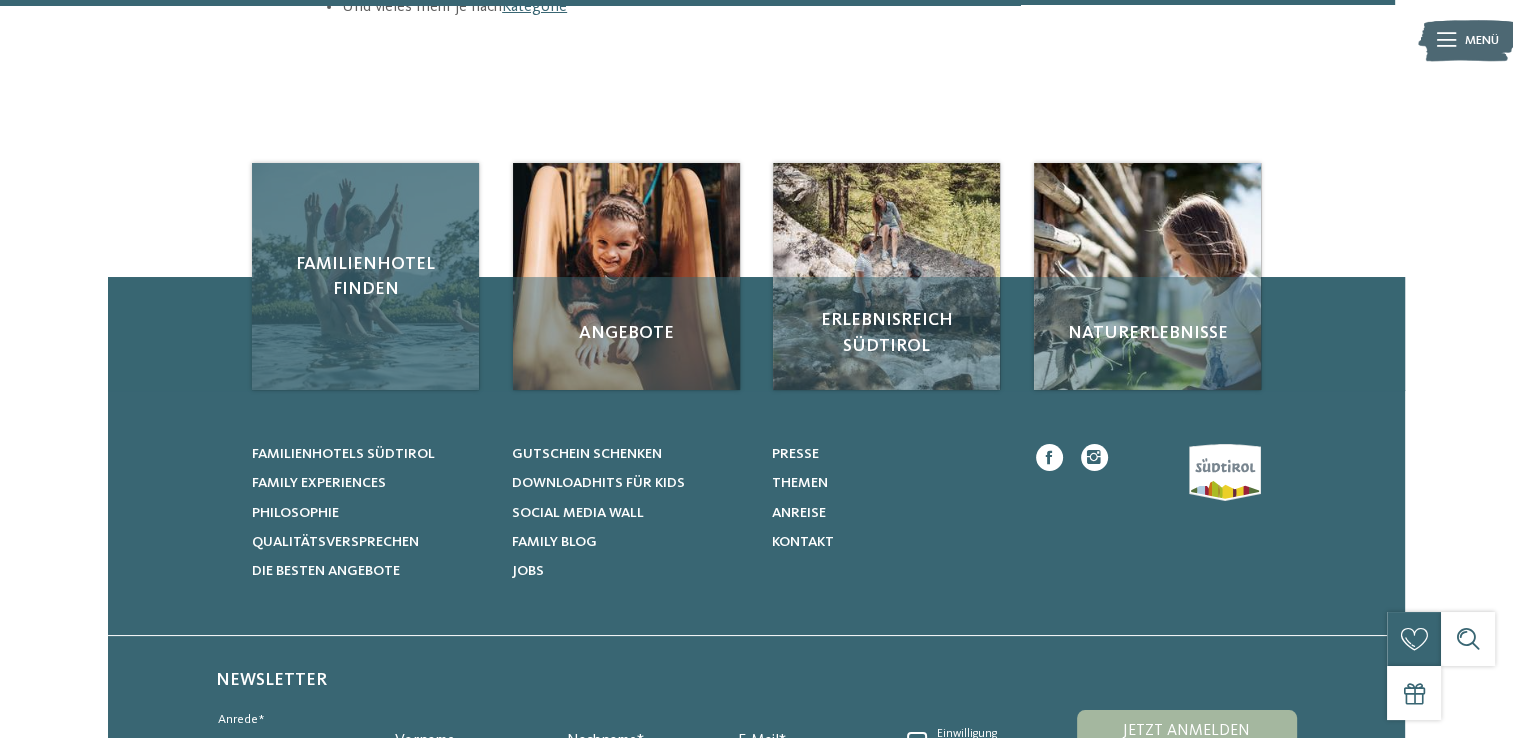 click on "Familienhotel finden" at bounding box center (365, 276) 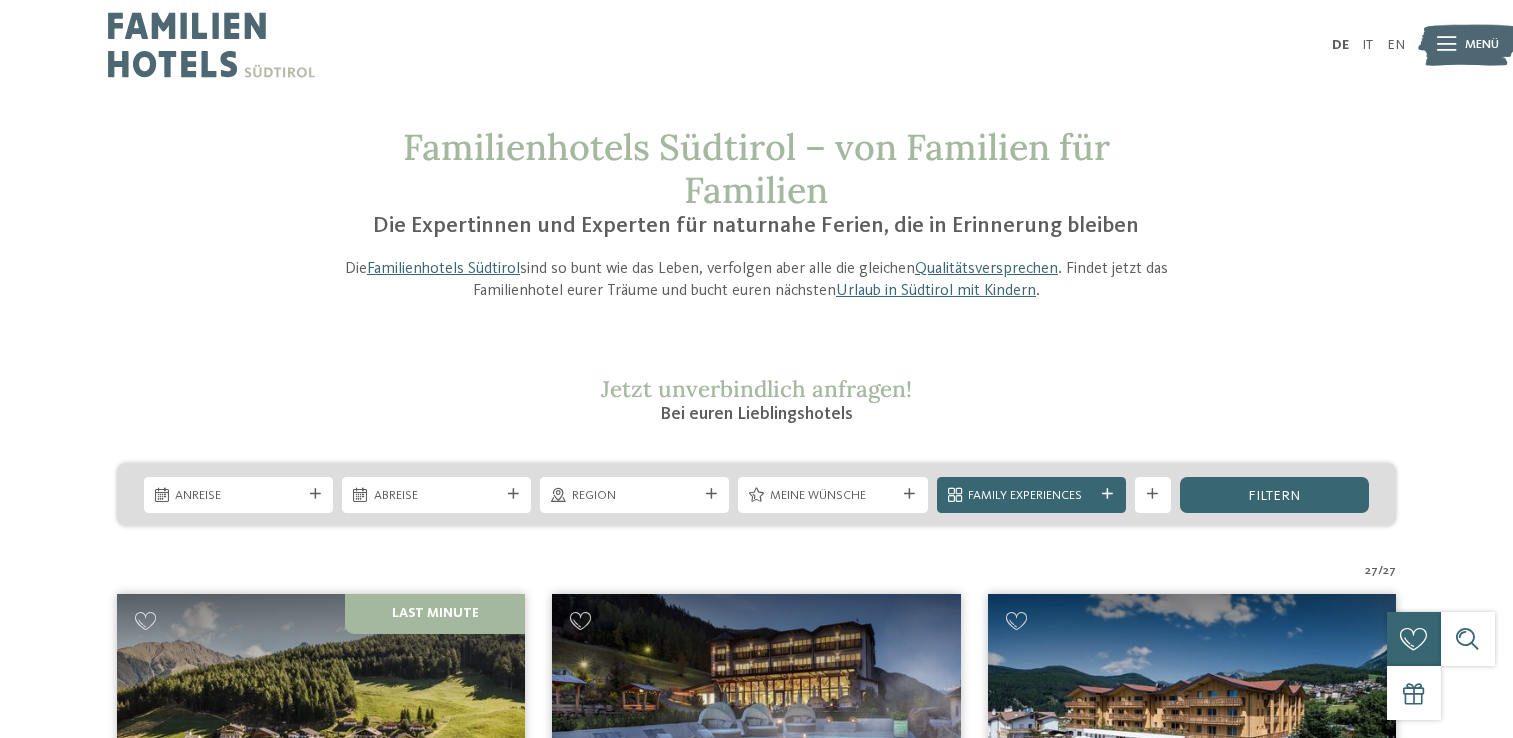 scroll, scrollTop: 0, scrollLeft: 0, axis: both 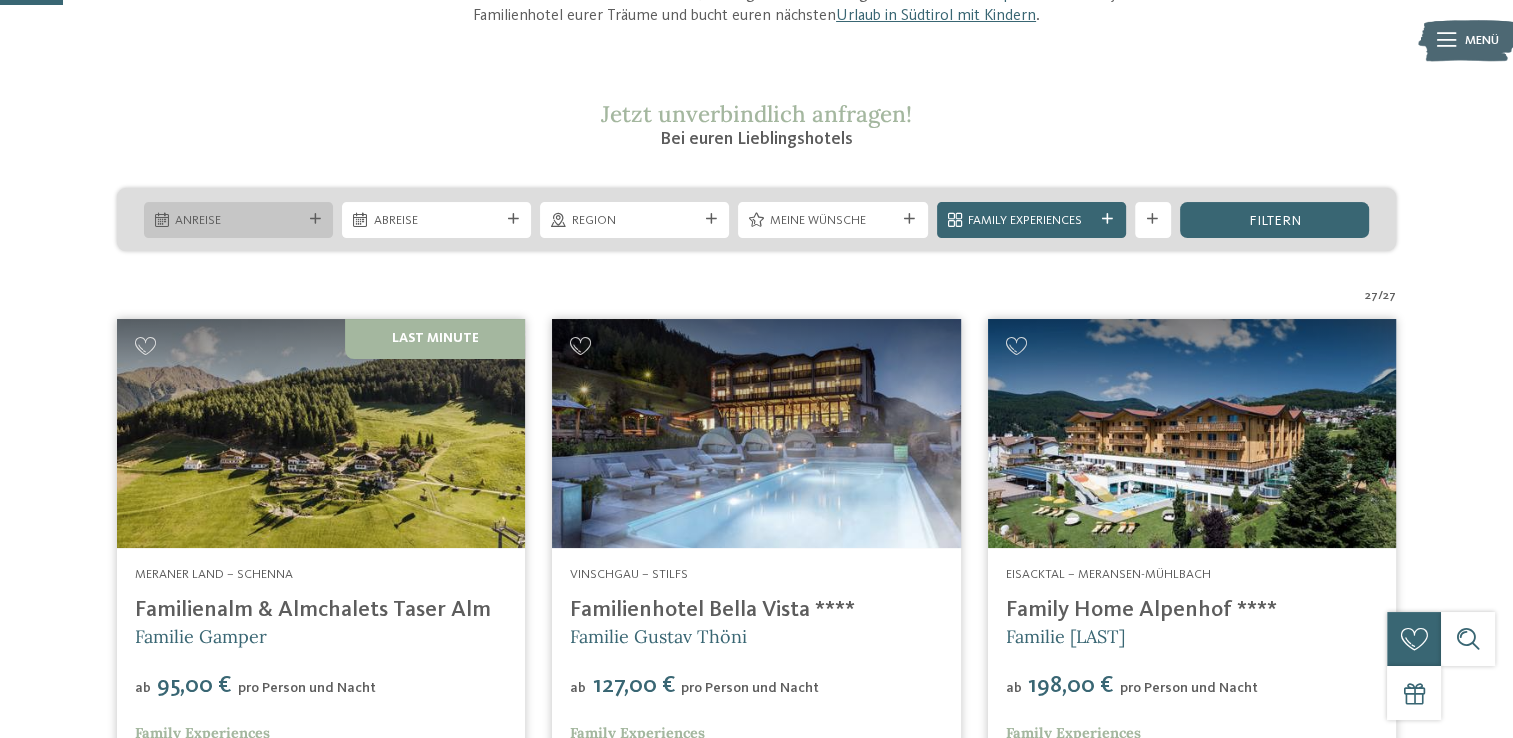 click on "Anreise" at bounding box center [238, 221] 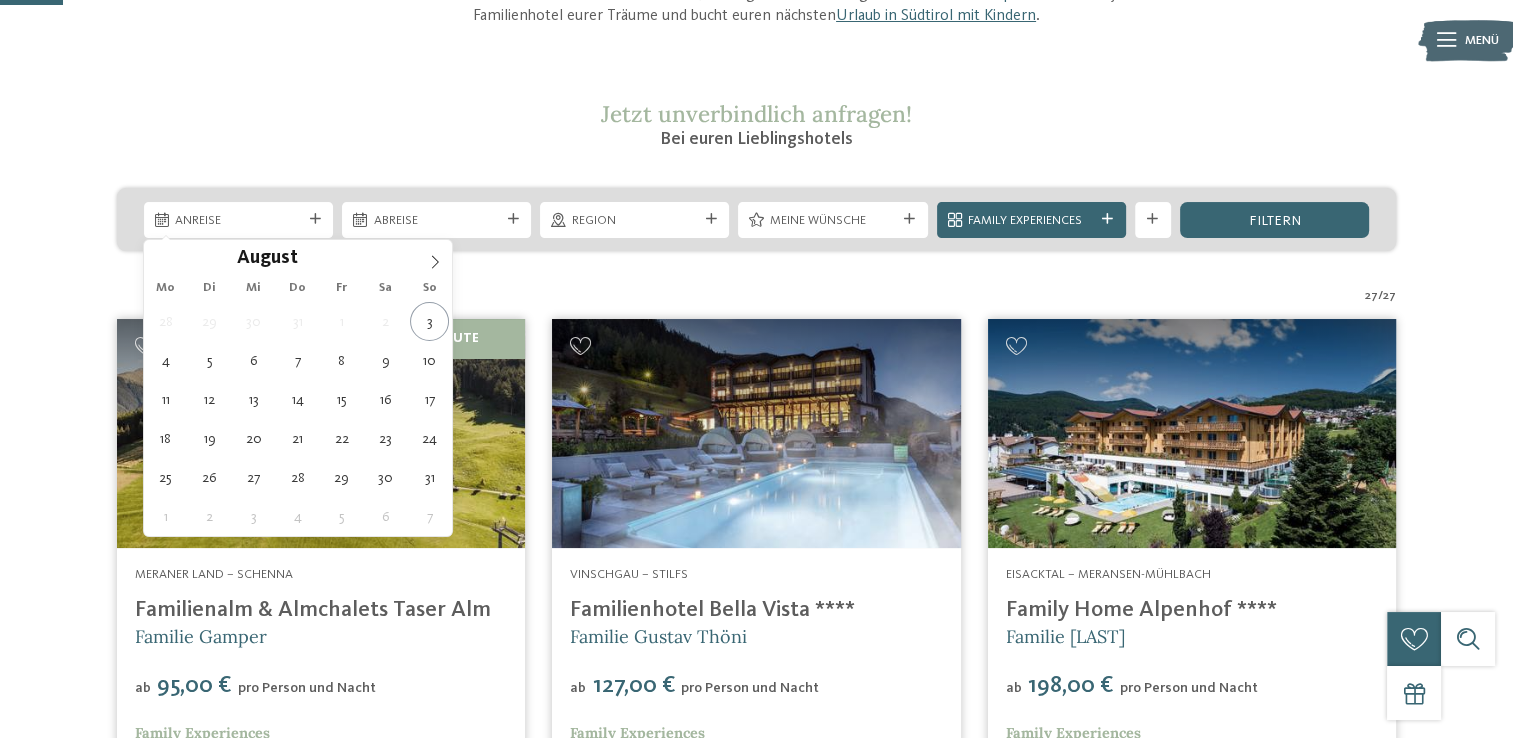 click on "Jetzt unverbindlich anfragen!
Bei euren Lieblingshotels" at bounding box center (756, 126) 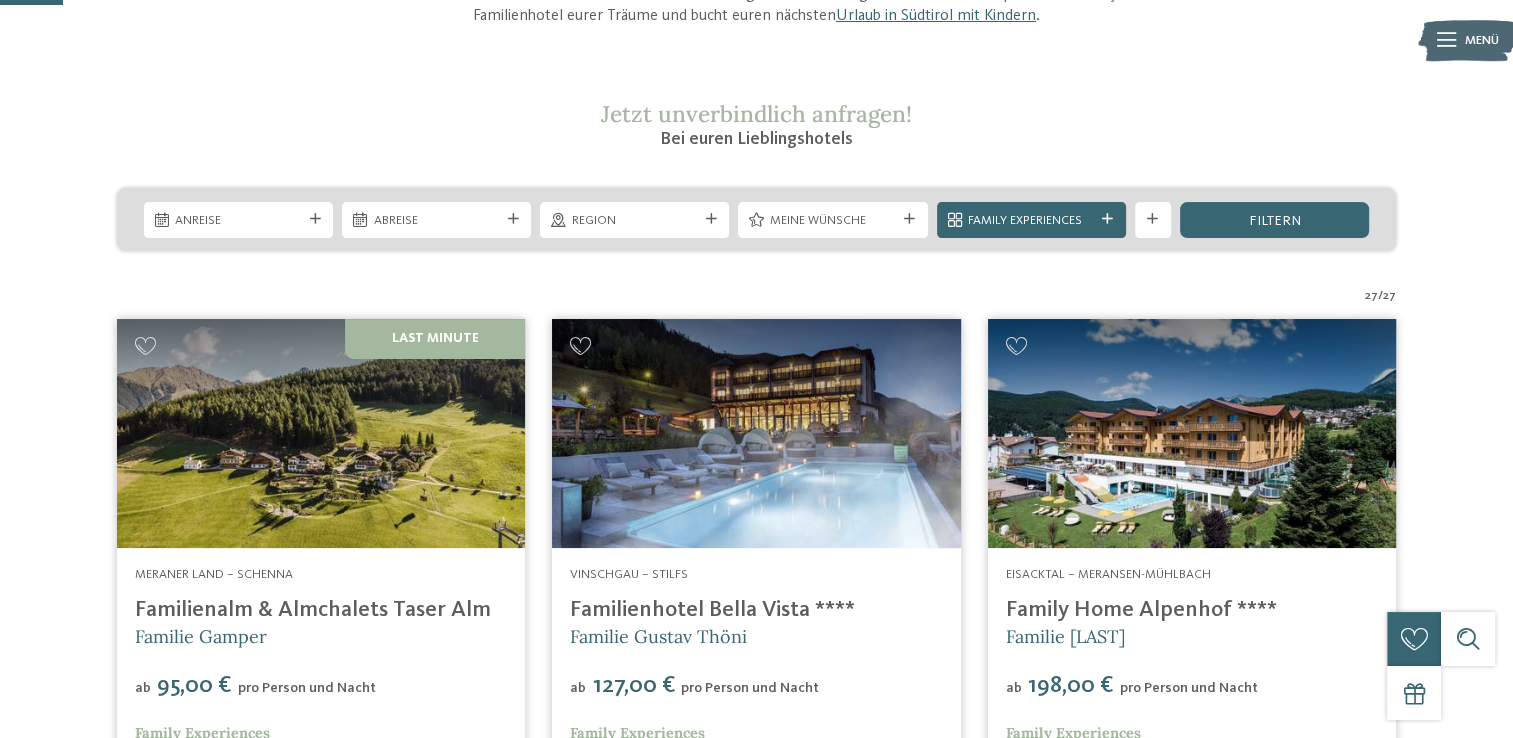 click at bounding box center [756, 434] 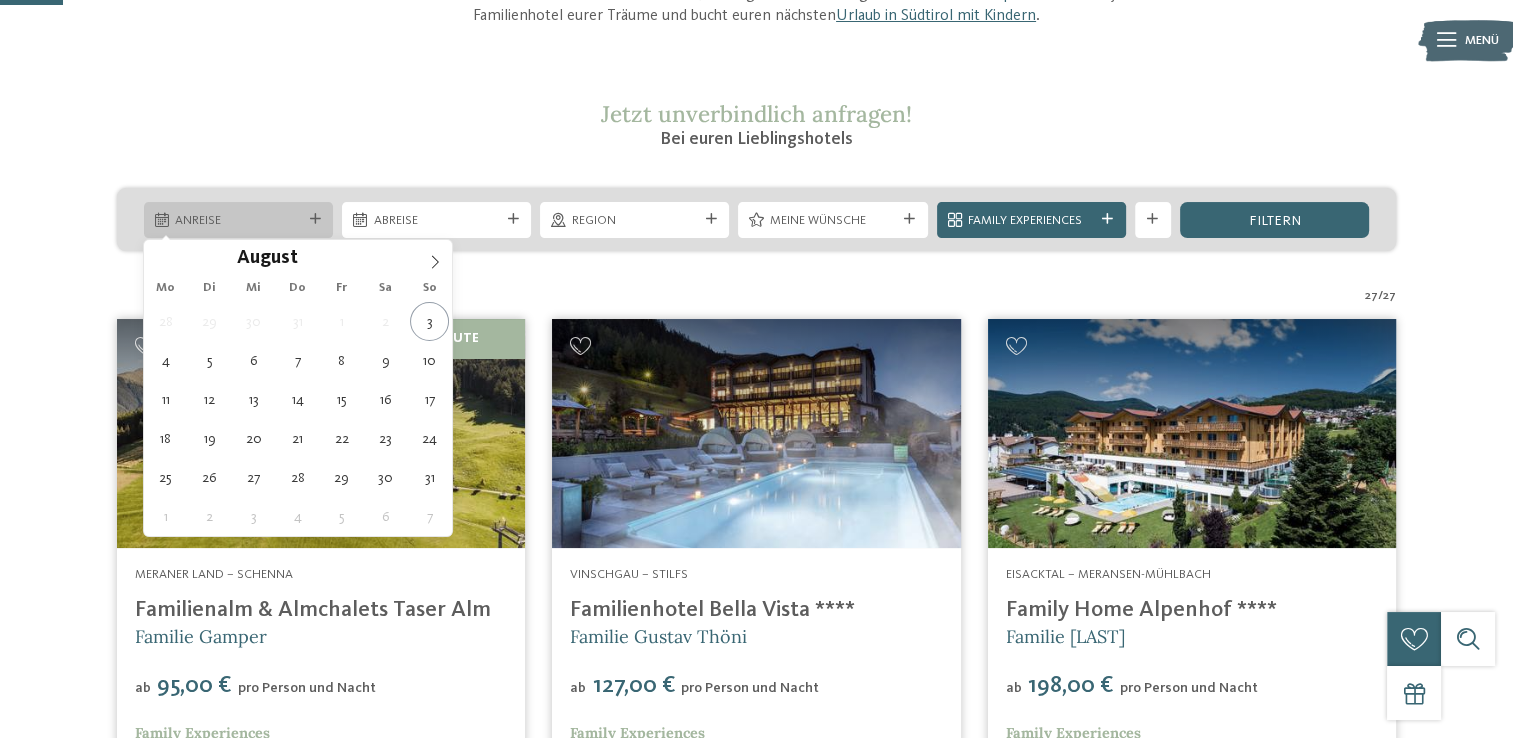 click on "Anreise" at bounding box center (238, 220) 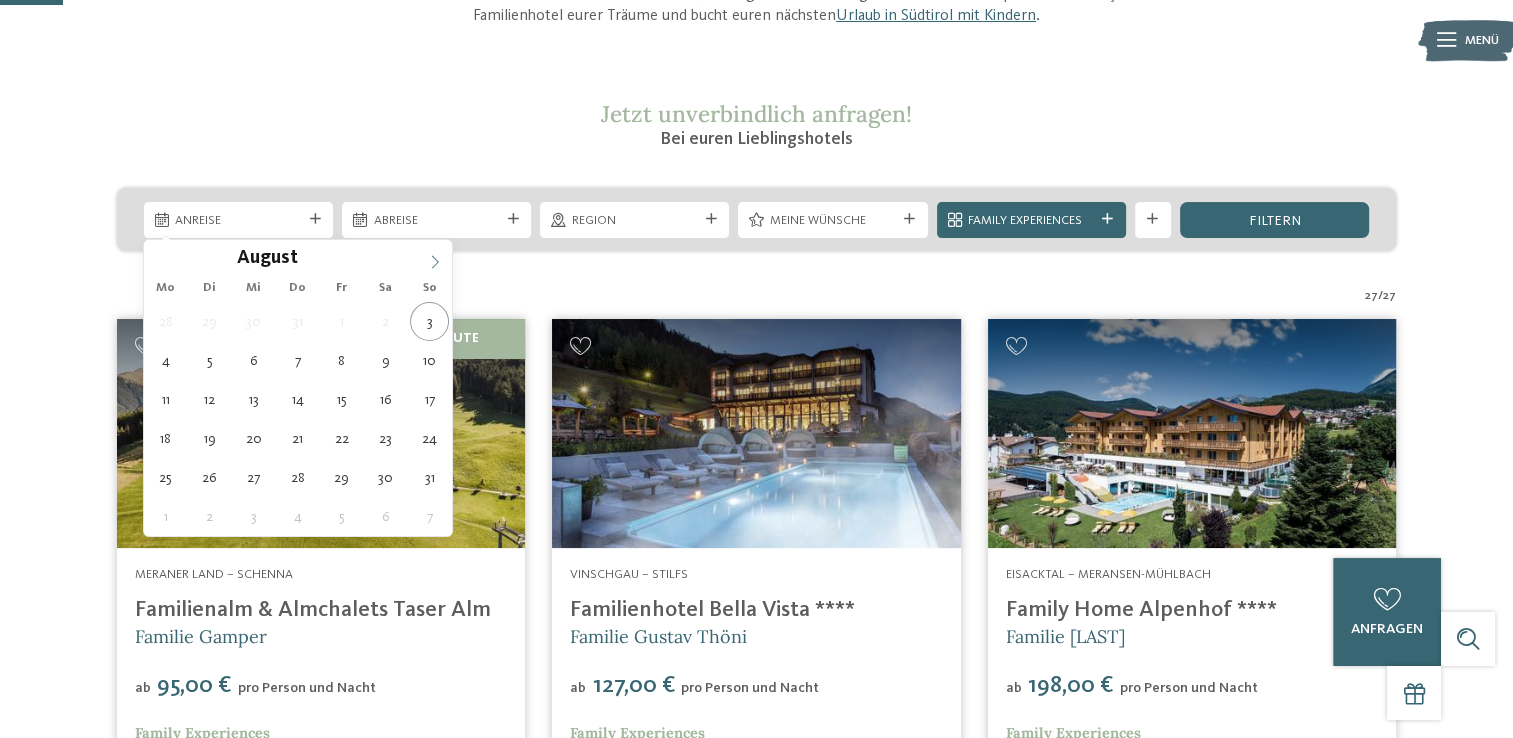 click 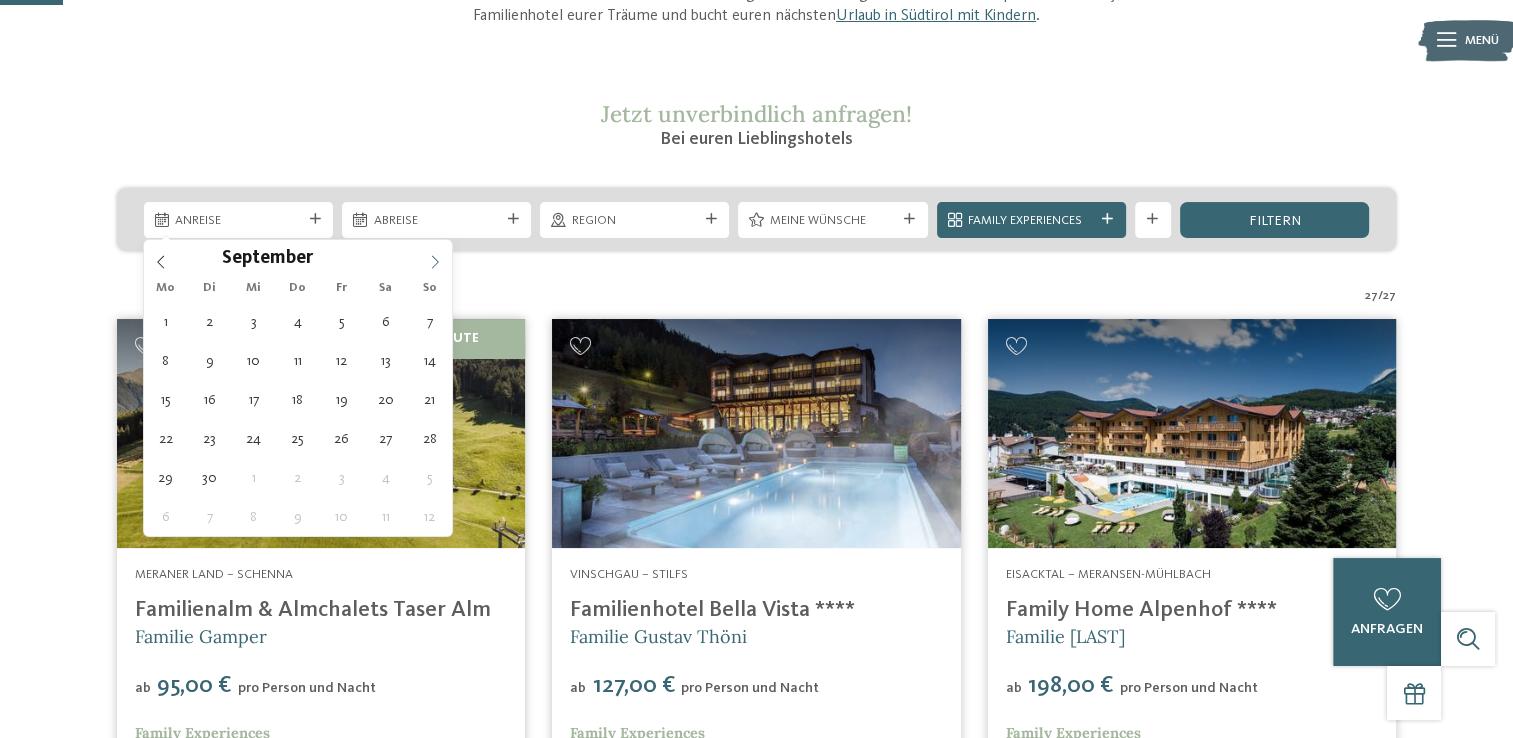 click 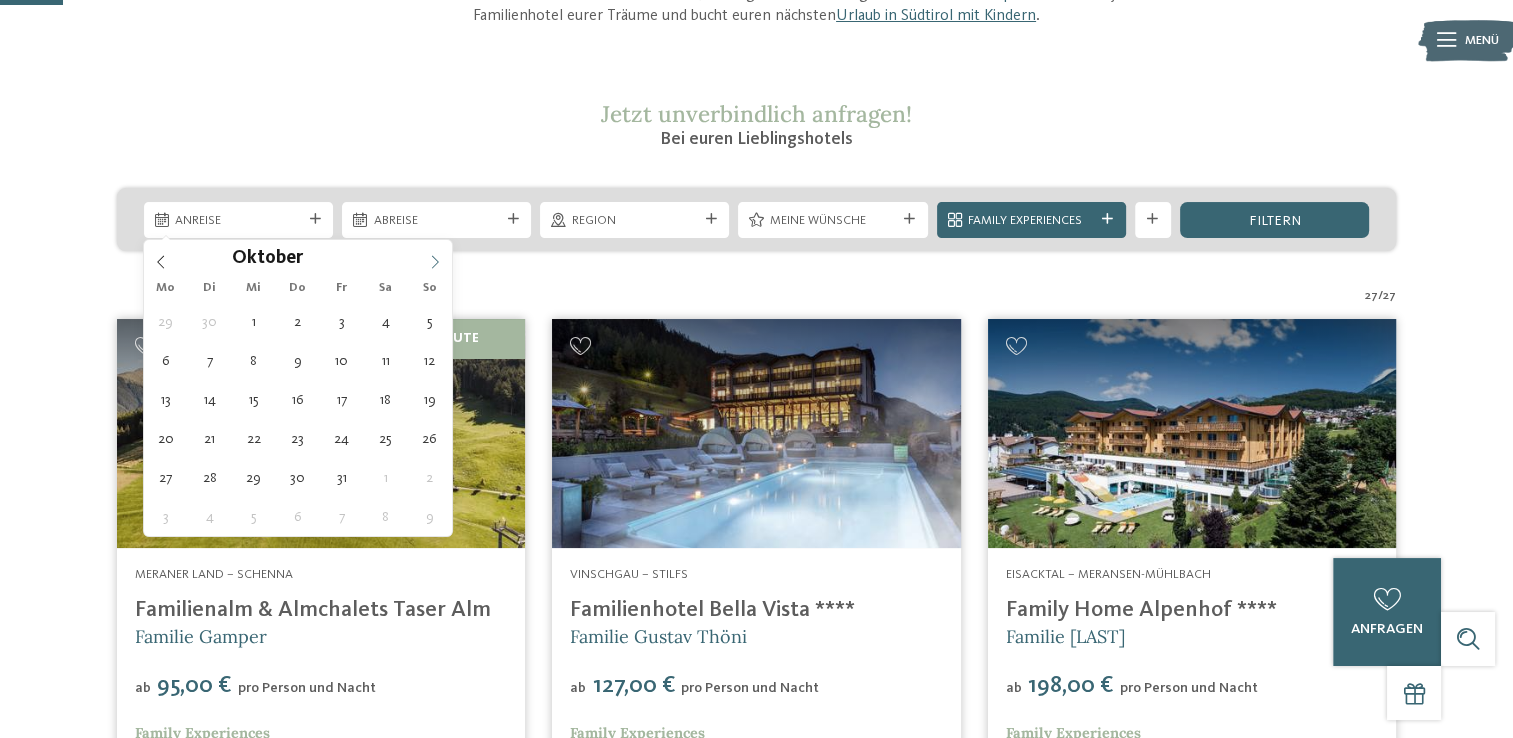 click 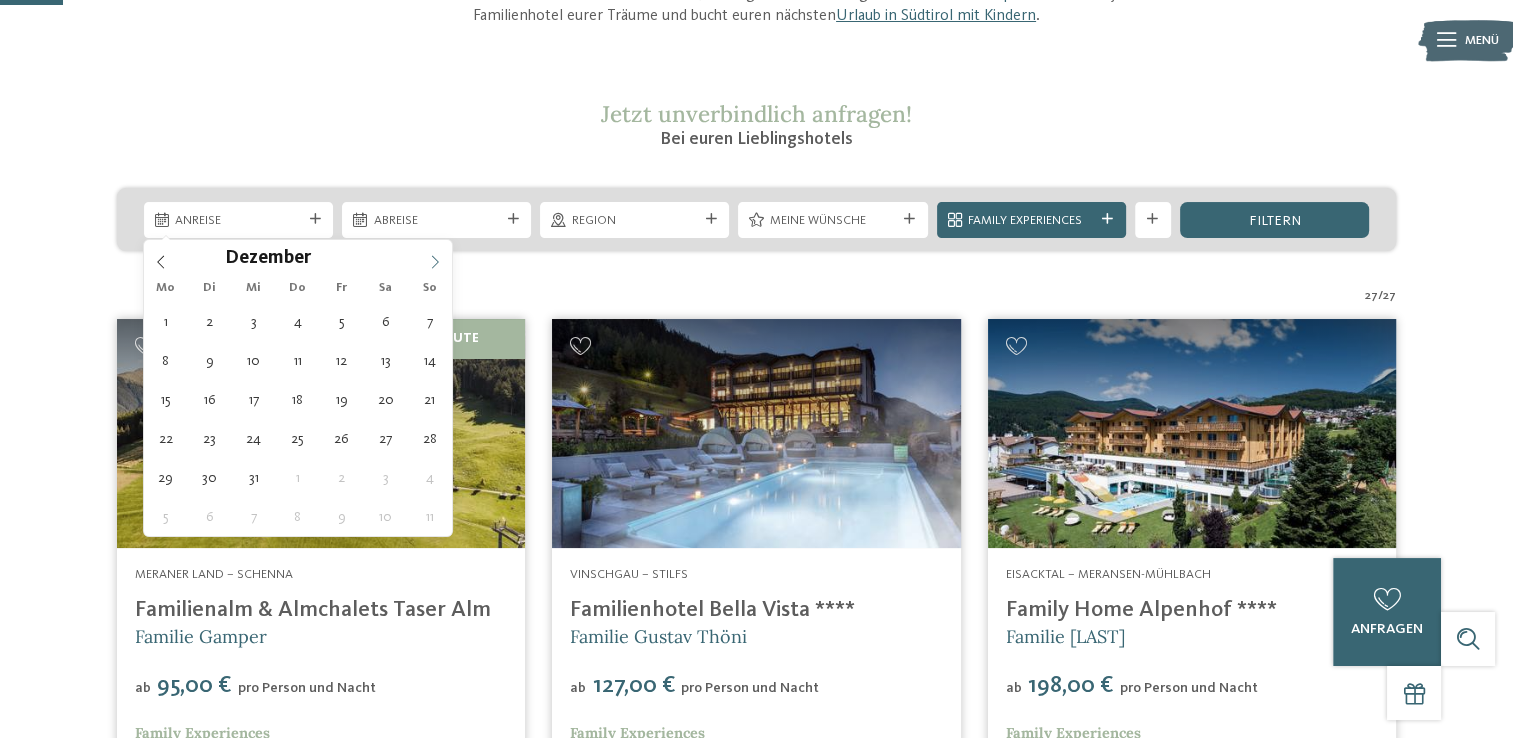 click 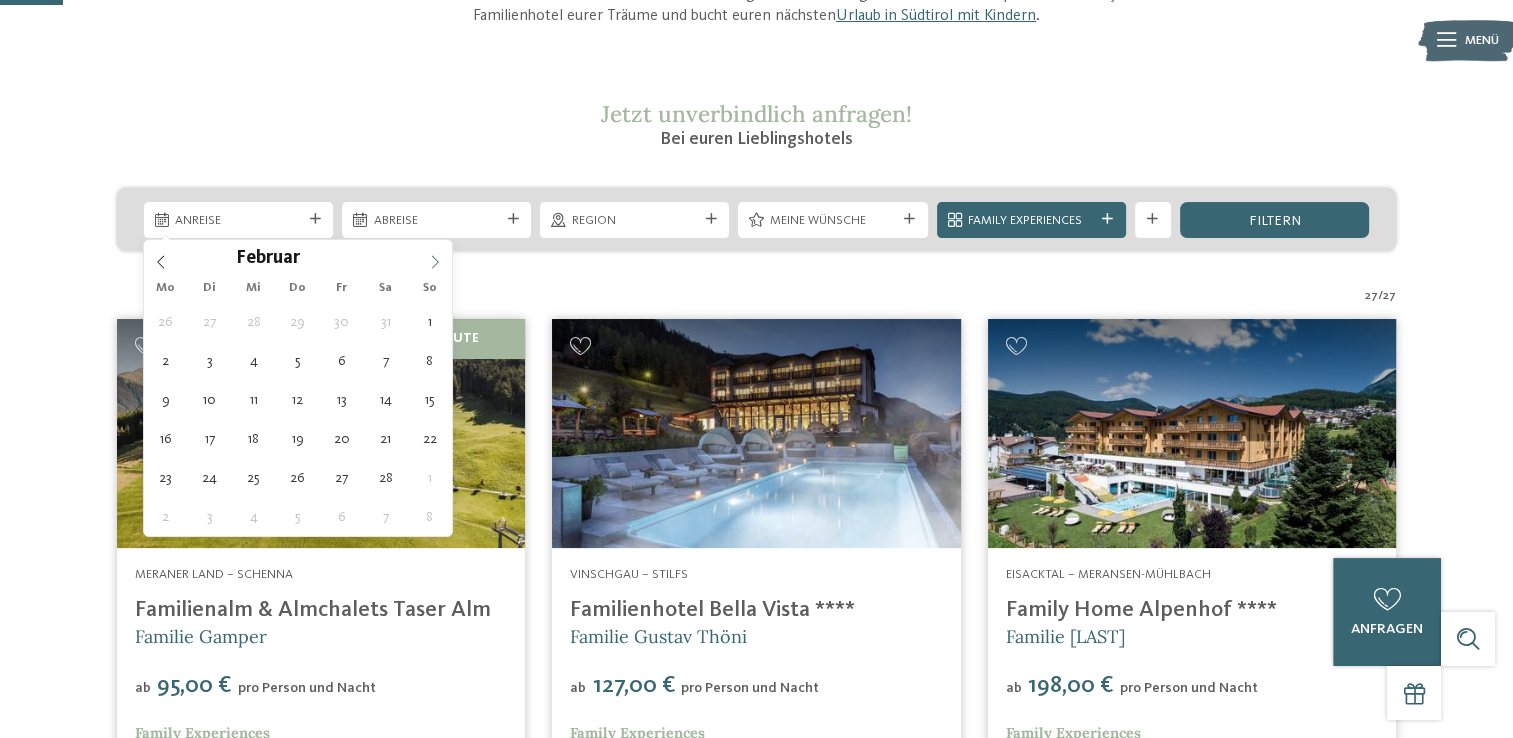click 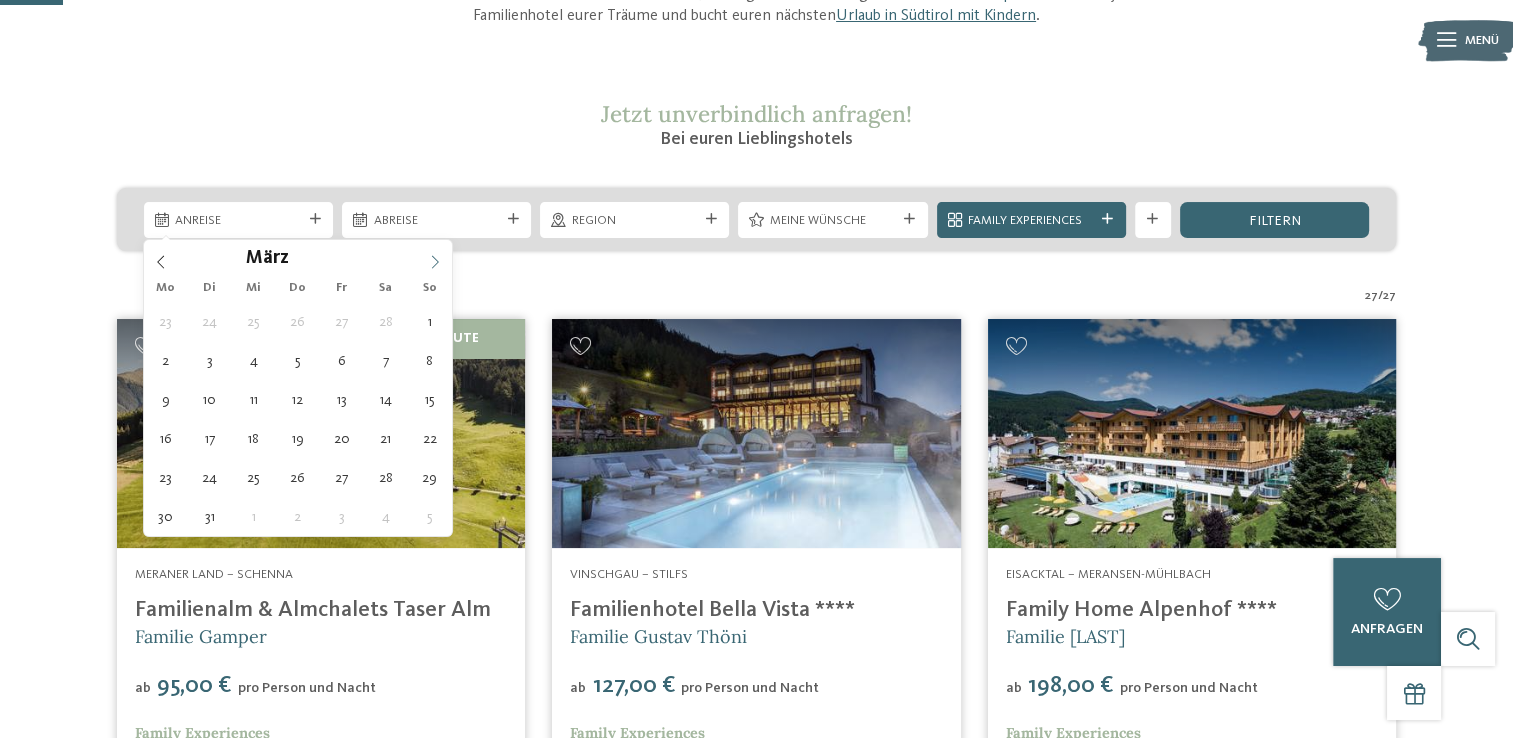 click 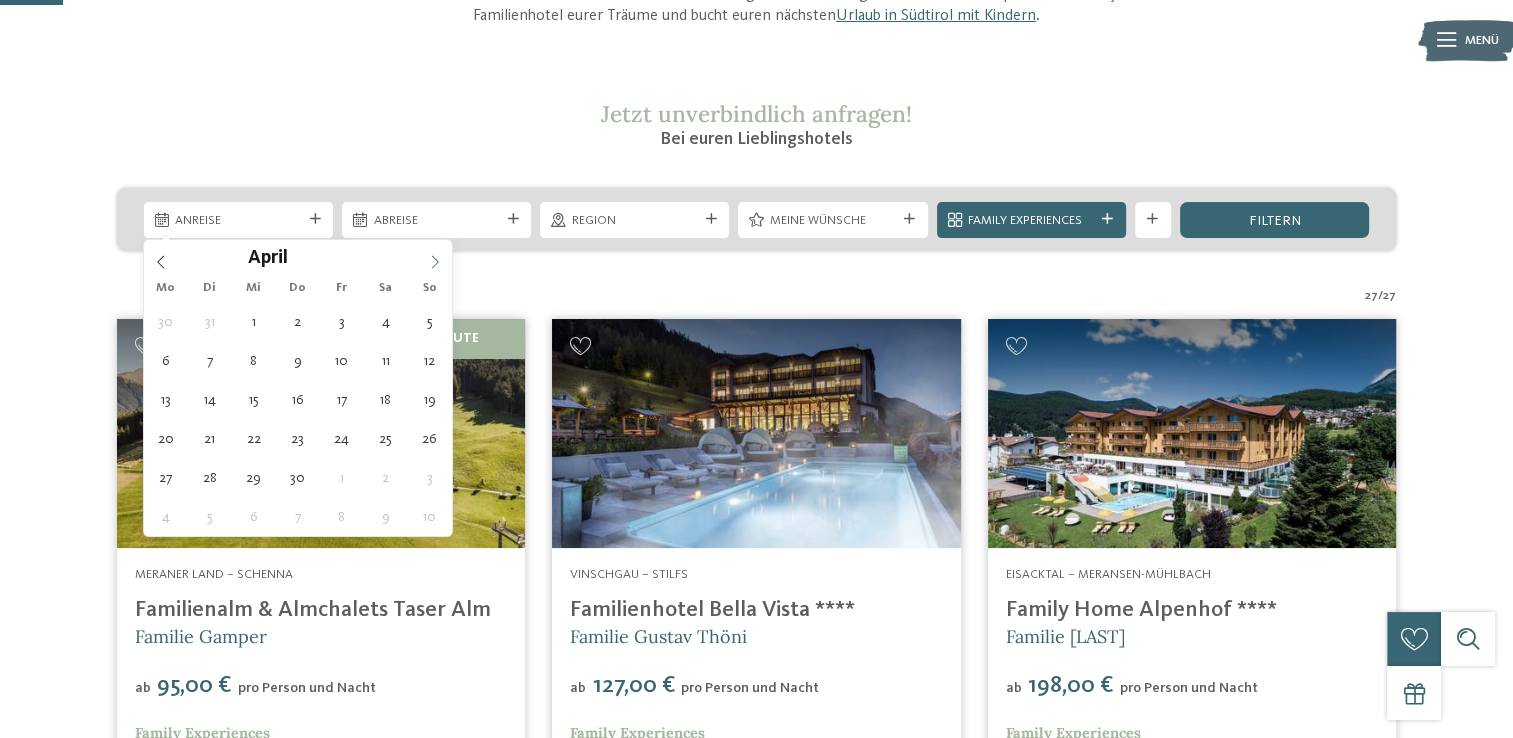 click 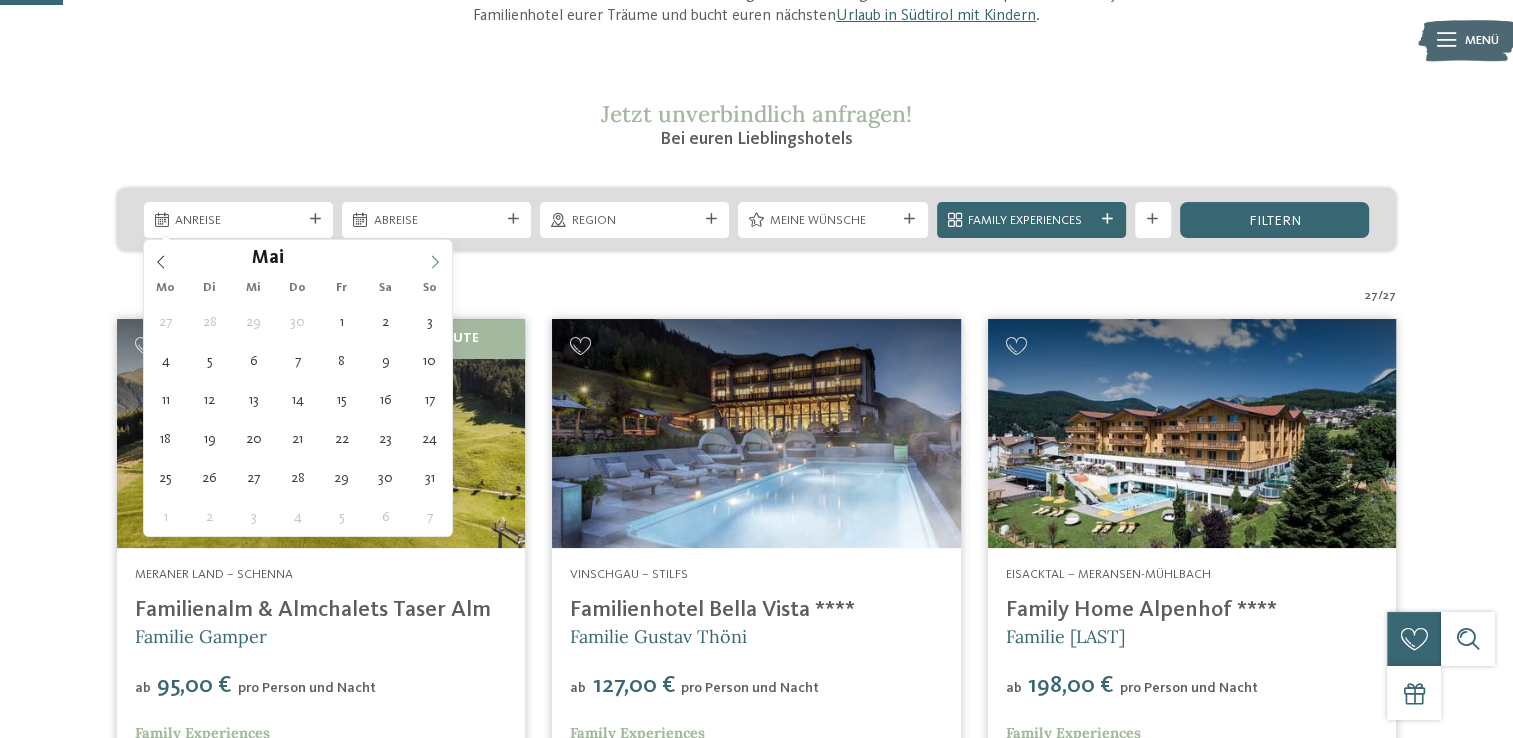 click 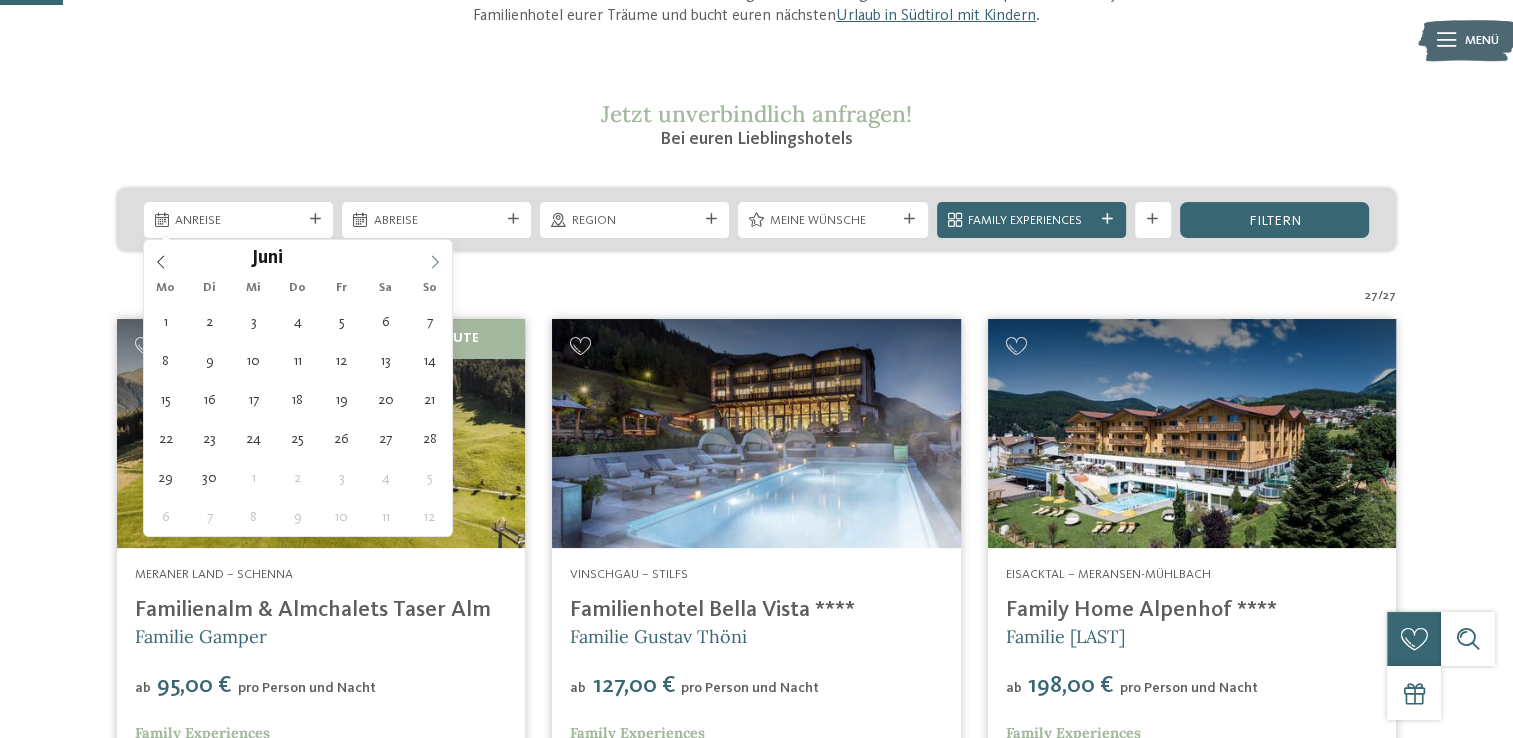 click 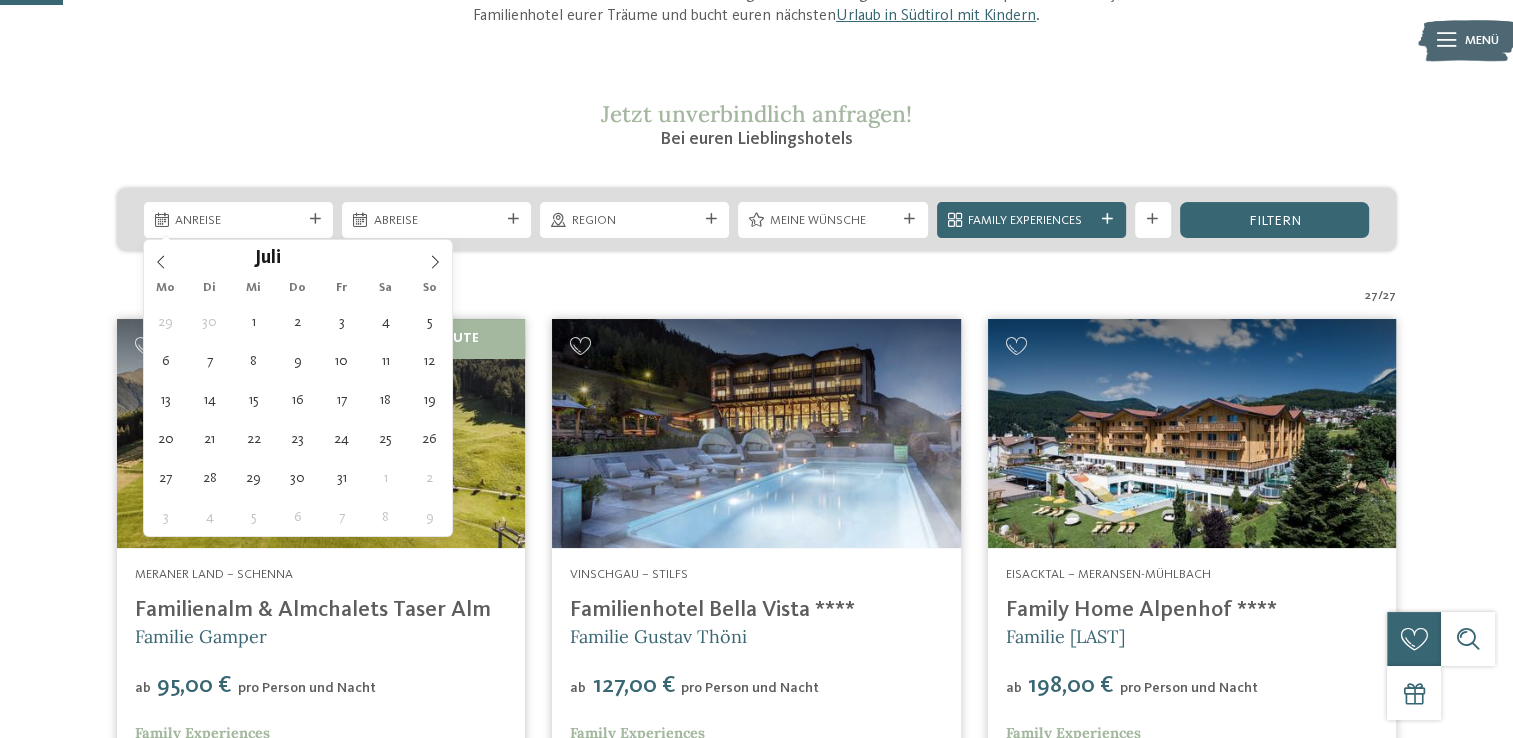 type on "13.07.2026" 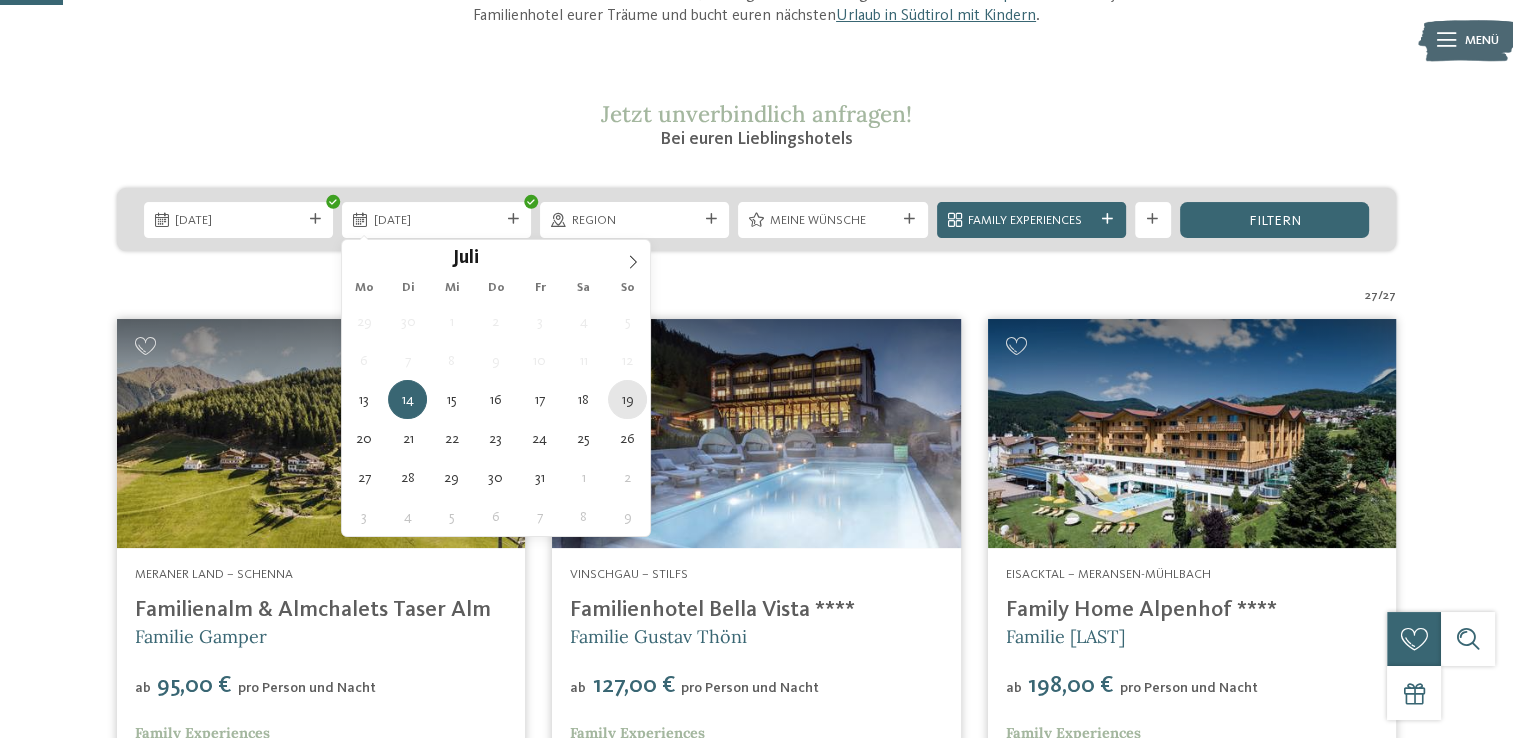 type on "19.07.2026" 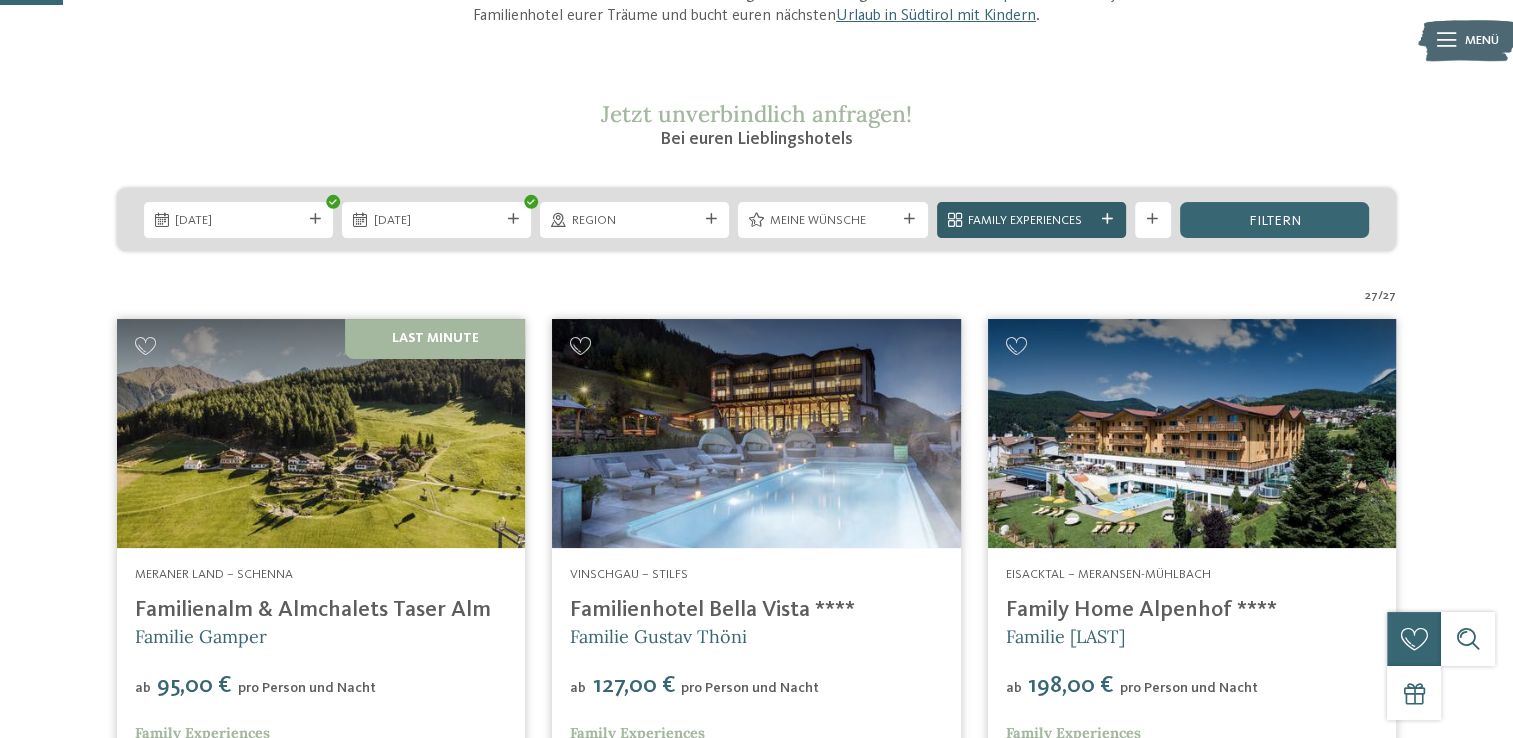 click at bounding box center (1107, 219) 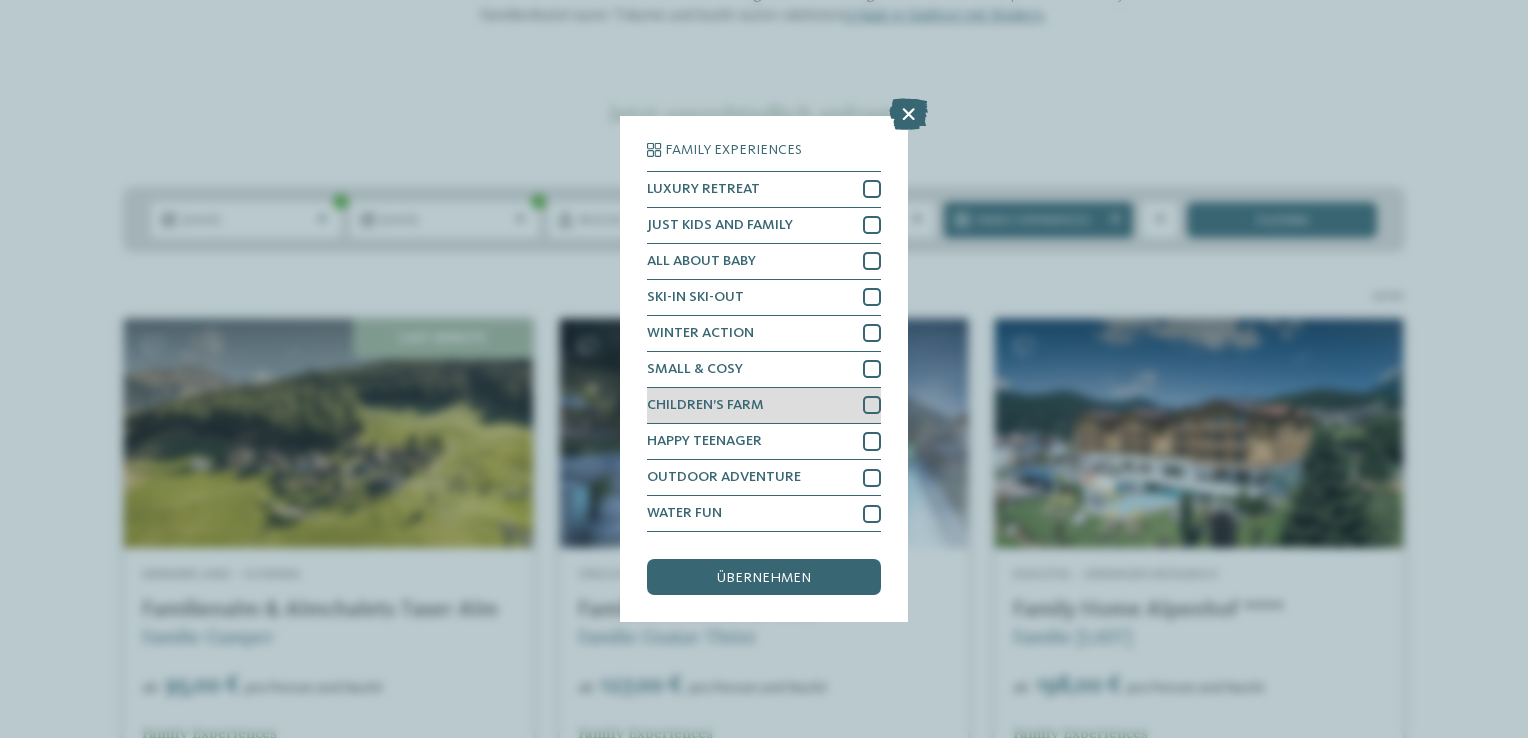 click at bounding box center [872, 405] 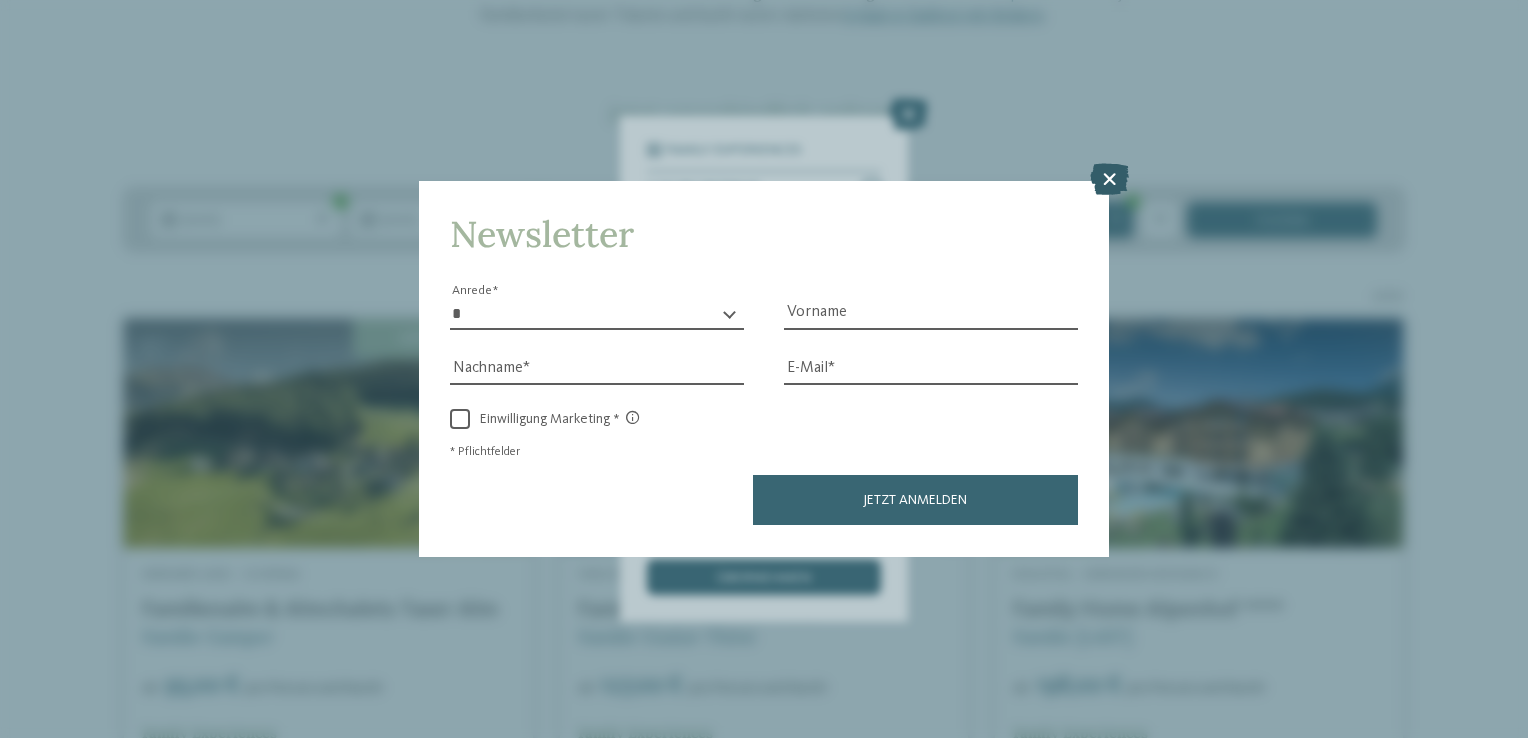 click at bounding box center [1109, 180] 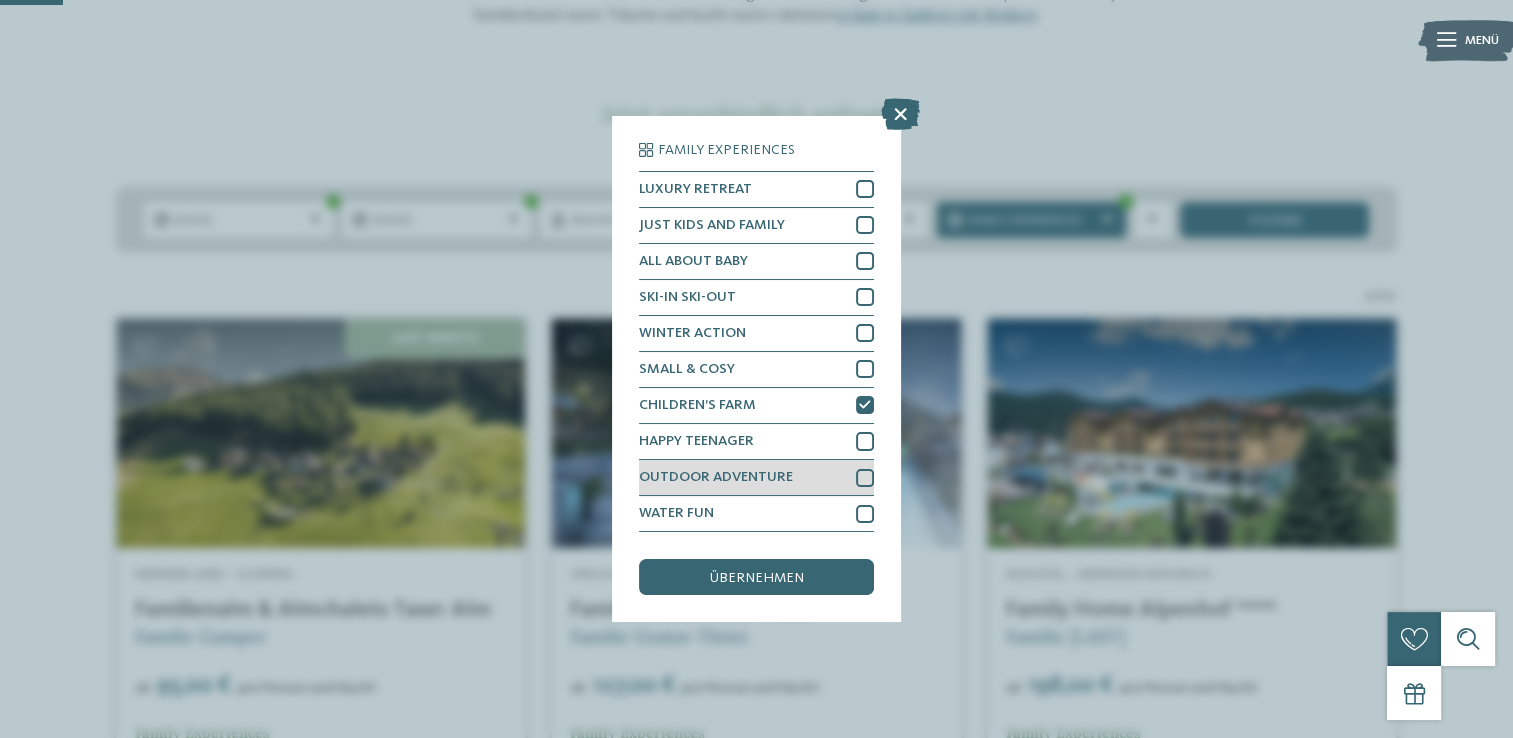 click at bounding box center (865, 478) 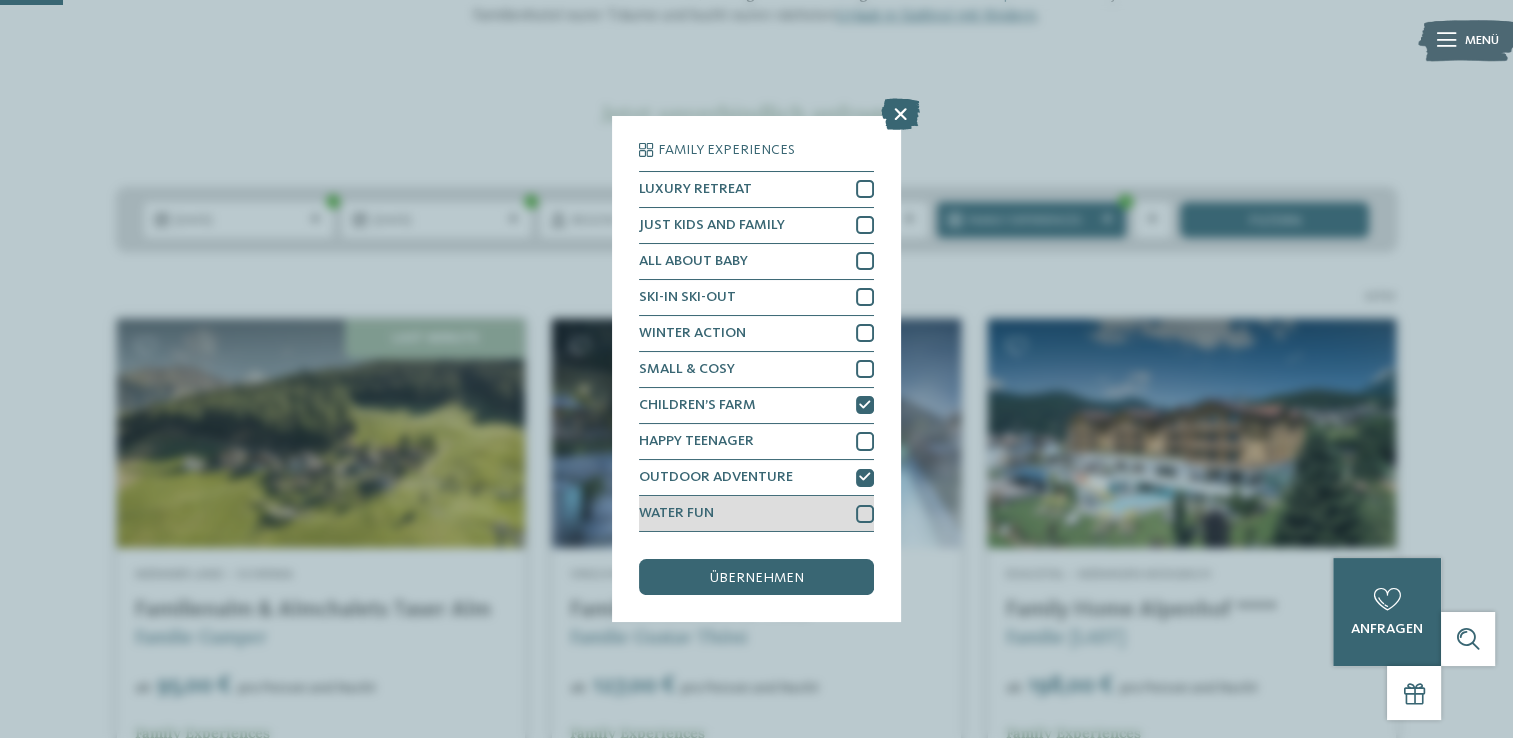 click at bounding box center (865, 514) 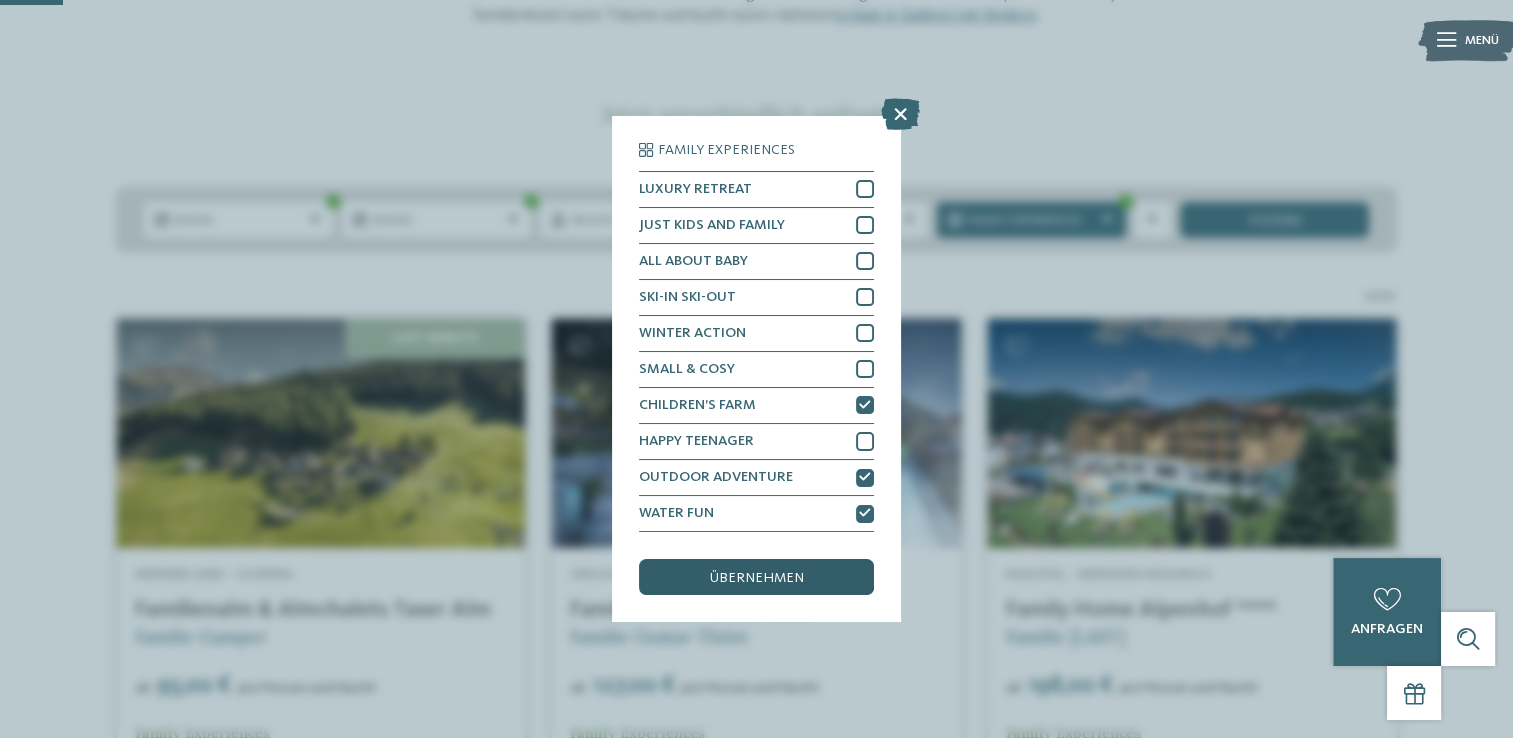 click on "übernehmen" at bounding box center [757, 578] 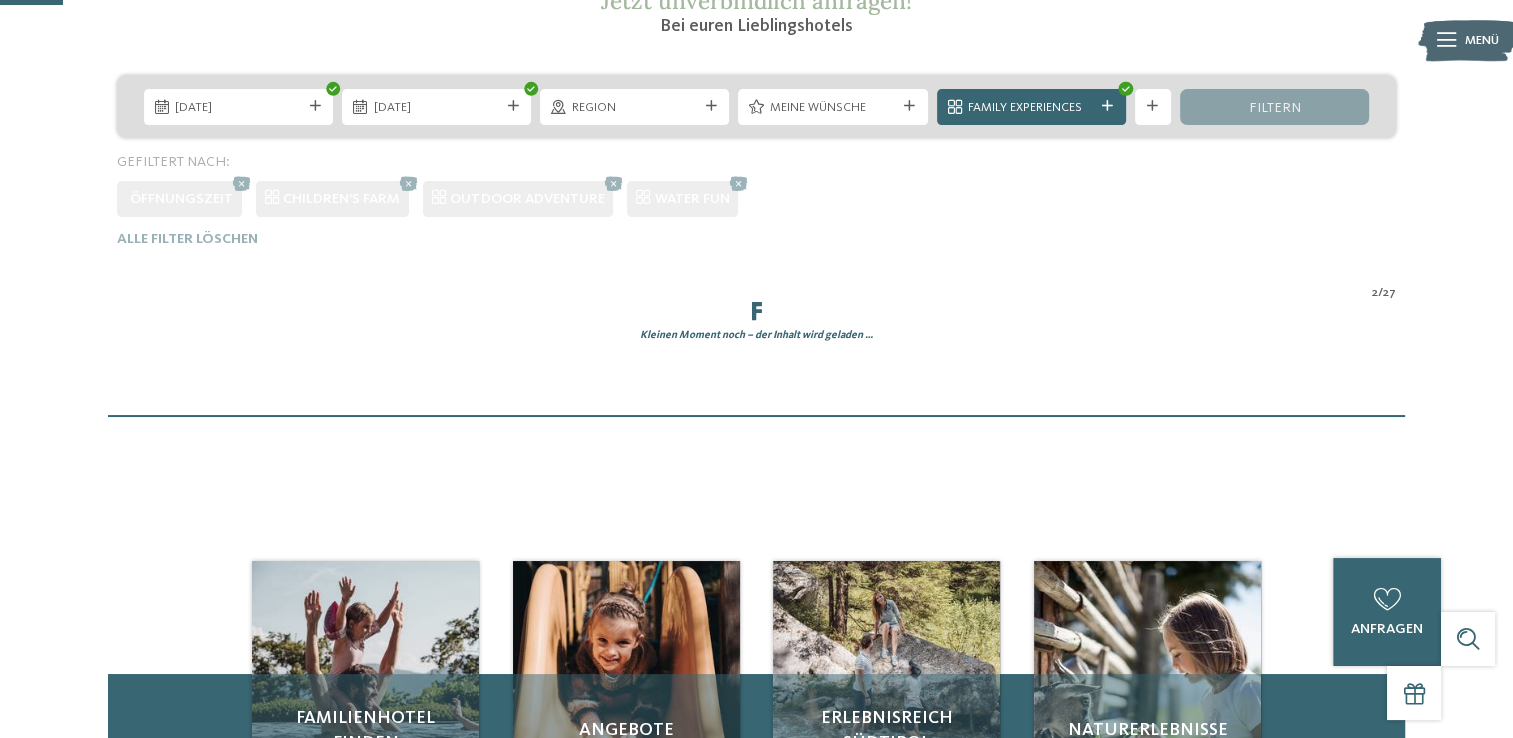 scroll, scrollTop: 579, scrollLeft: 0, axis: vertical 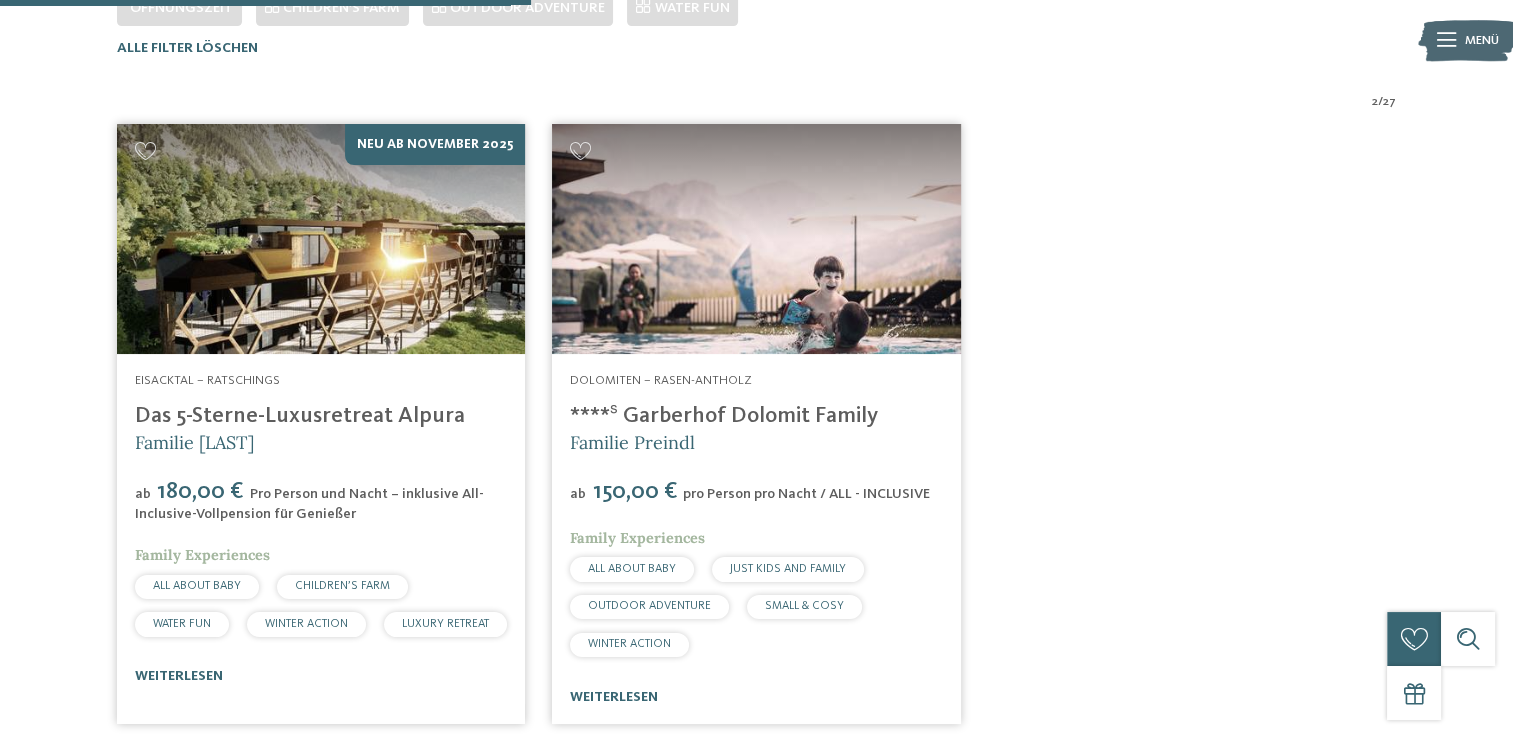 click at bounding box center [756, 239] 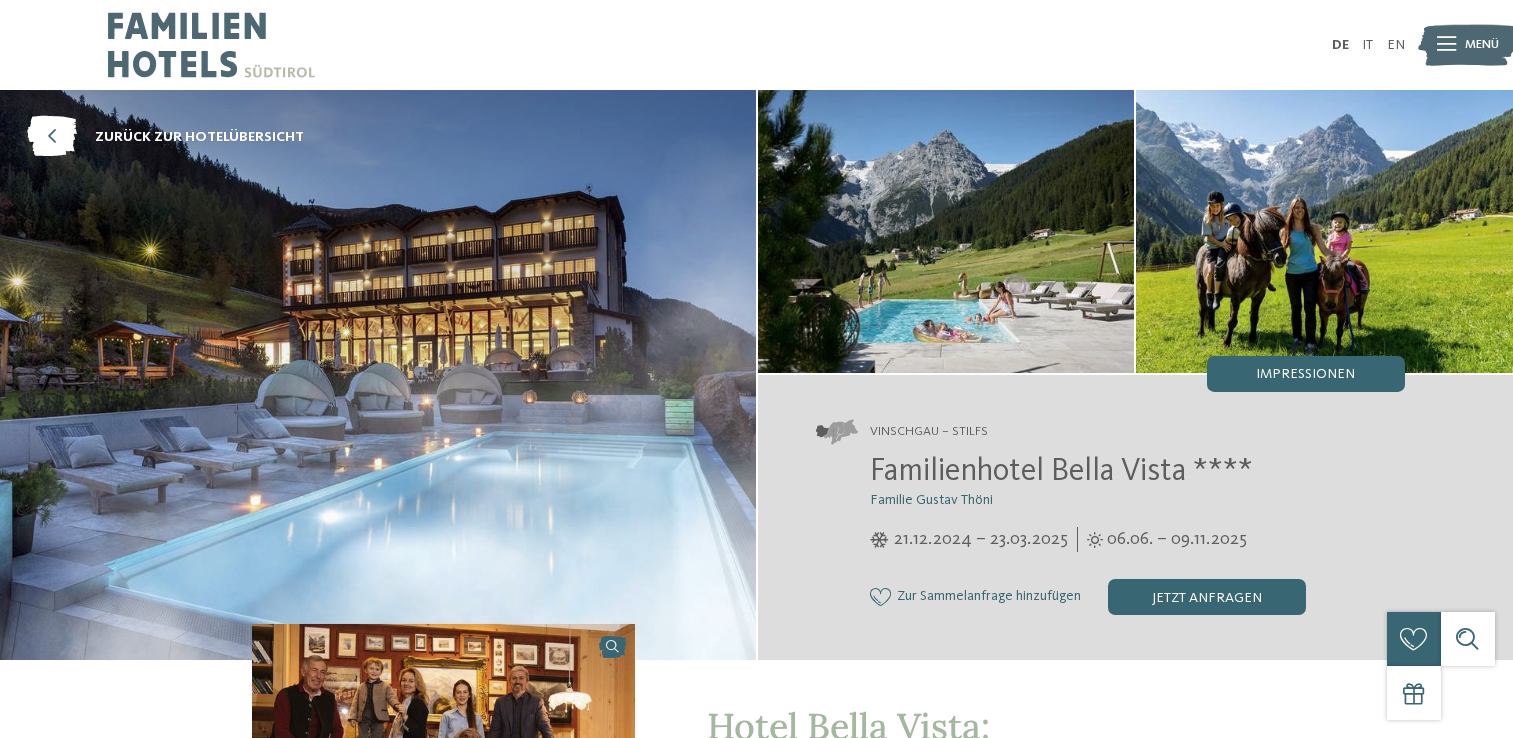 scroll, scrollTop: 0, scrollLeft: 0, axis: both 